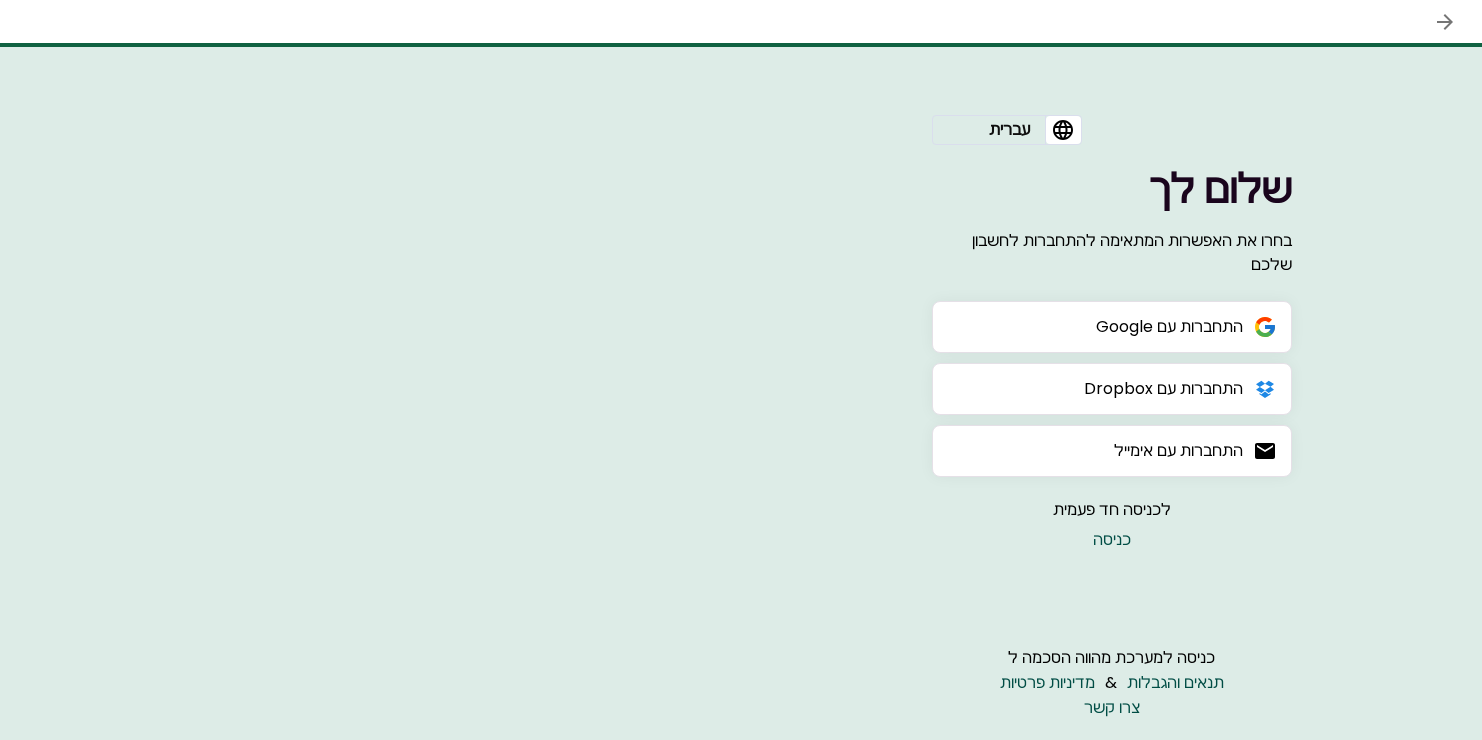 scroll, scrollTop: 0, scrollLeft: 0, axis: both 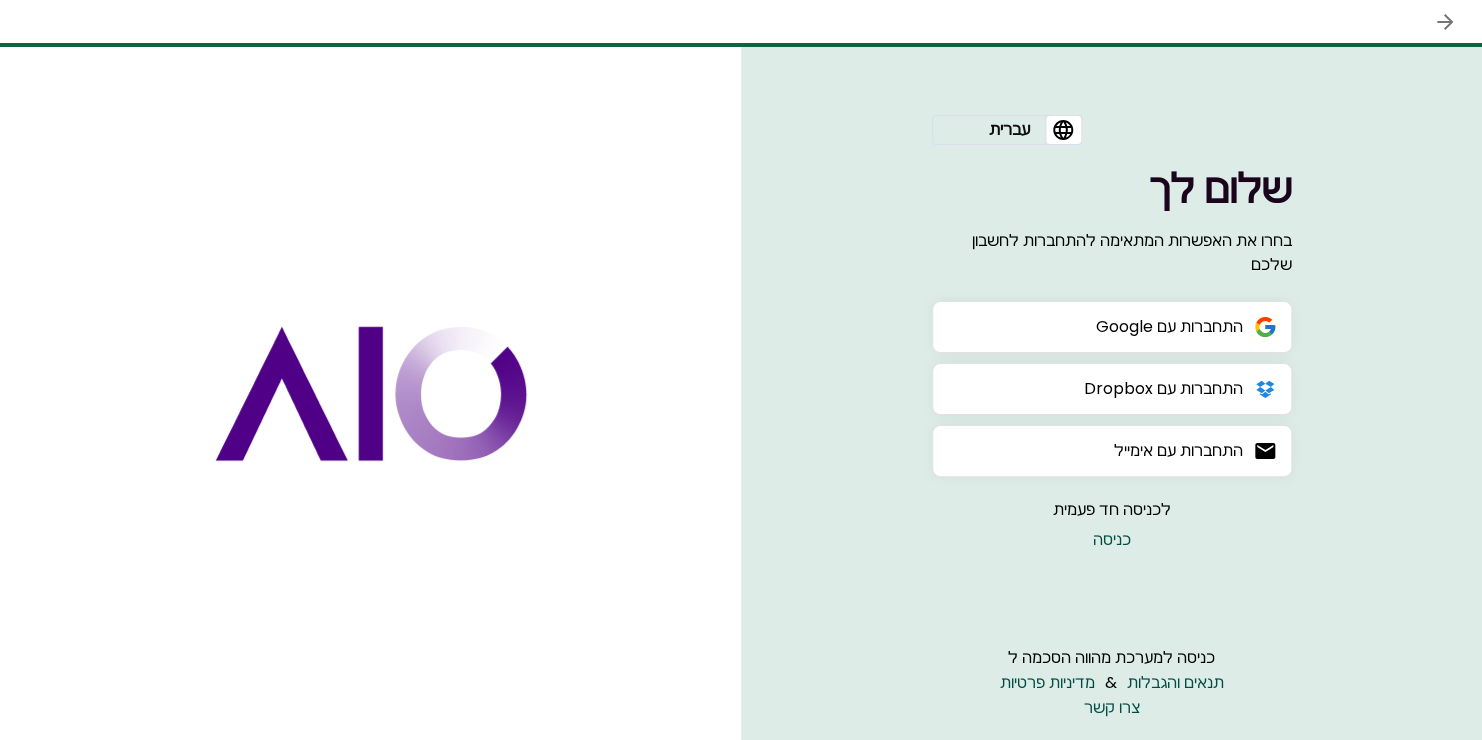 click 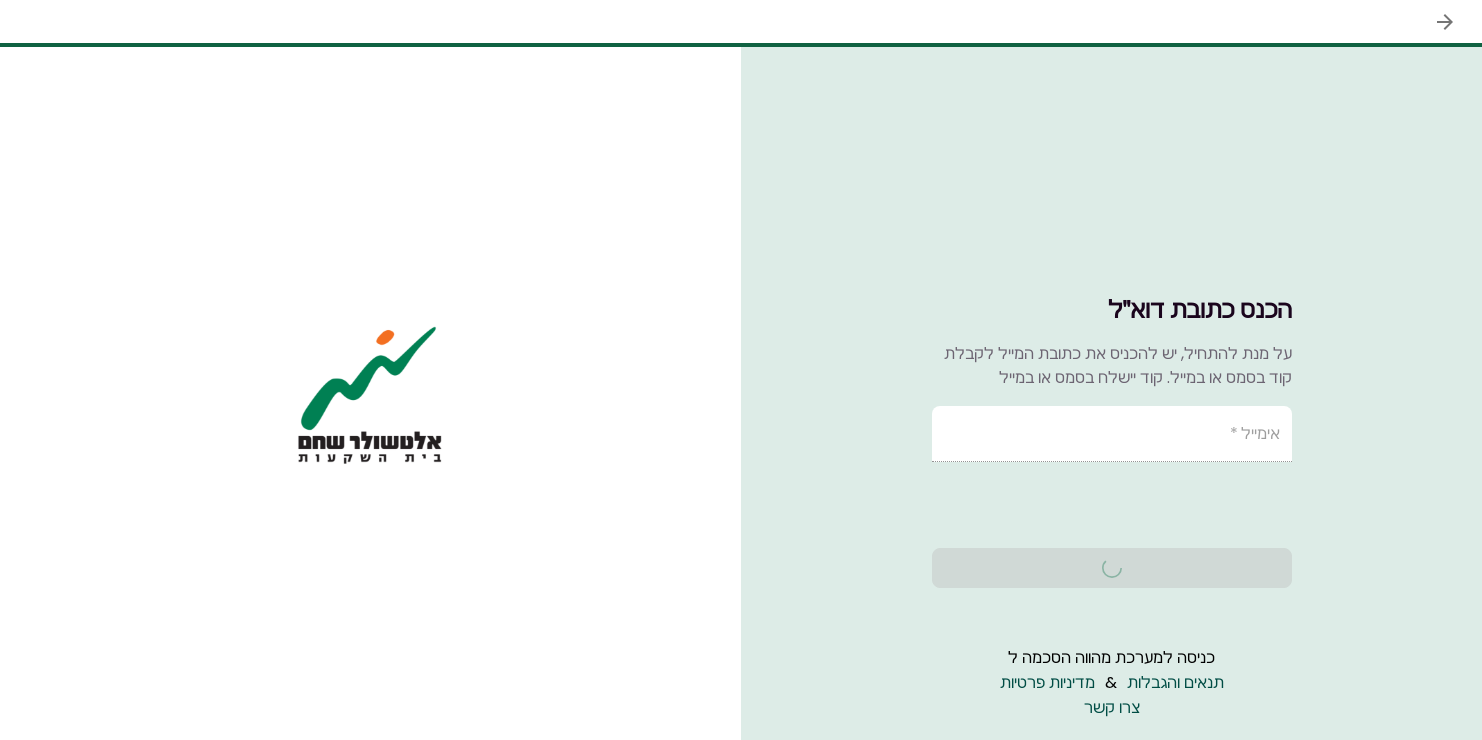 scroll, scrollTop: 0, scrollLeft: 0, axis: both 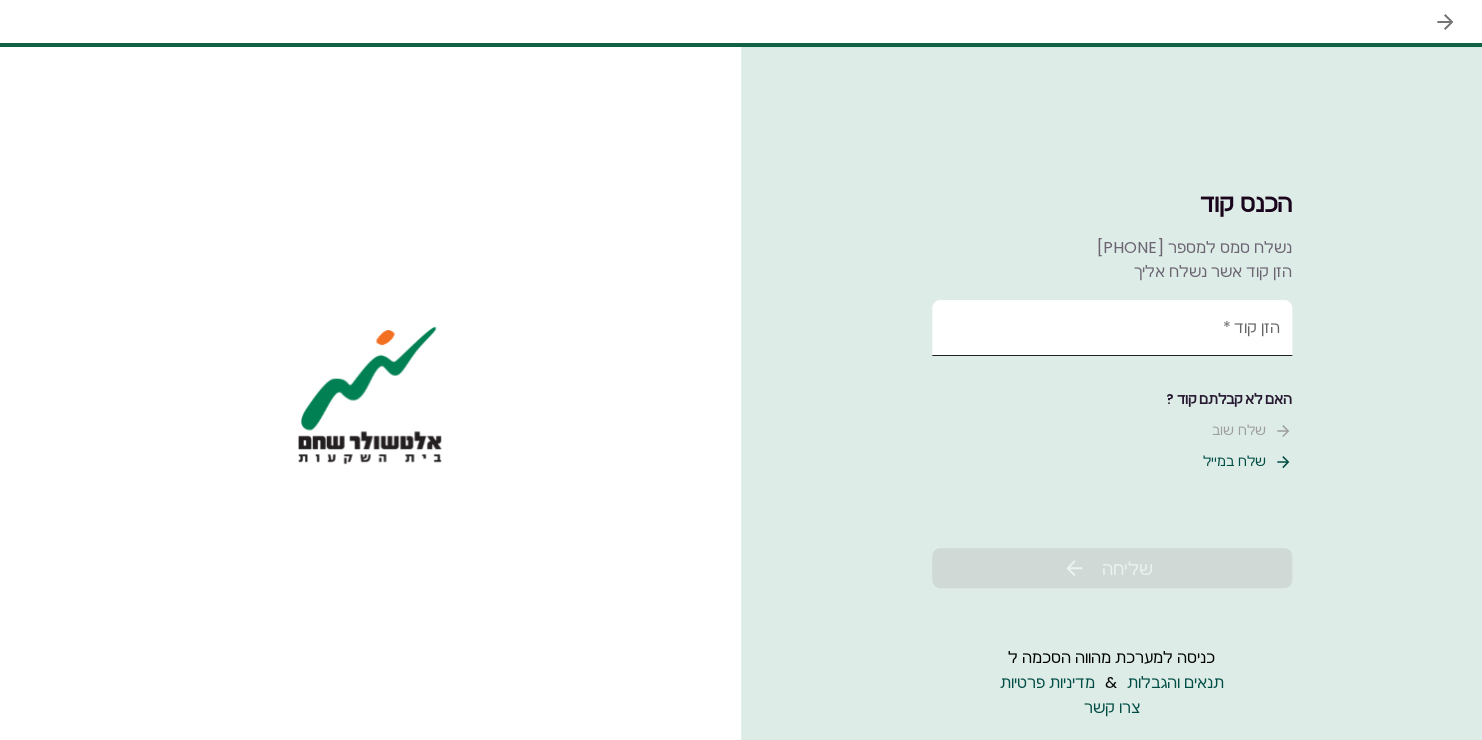 drag, startPoint x: 1229, startPoint y: 331, endPoint x: 1200, endPoint y: 330, distance: 29.017237 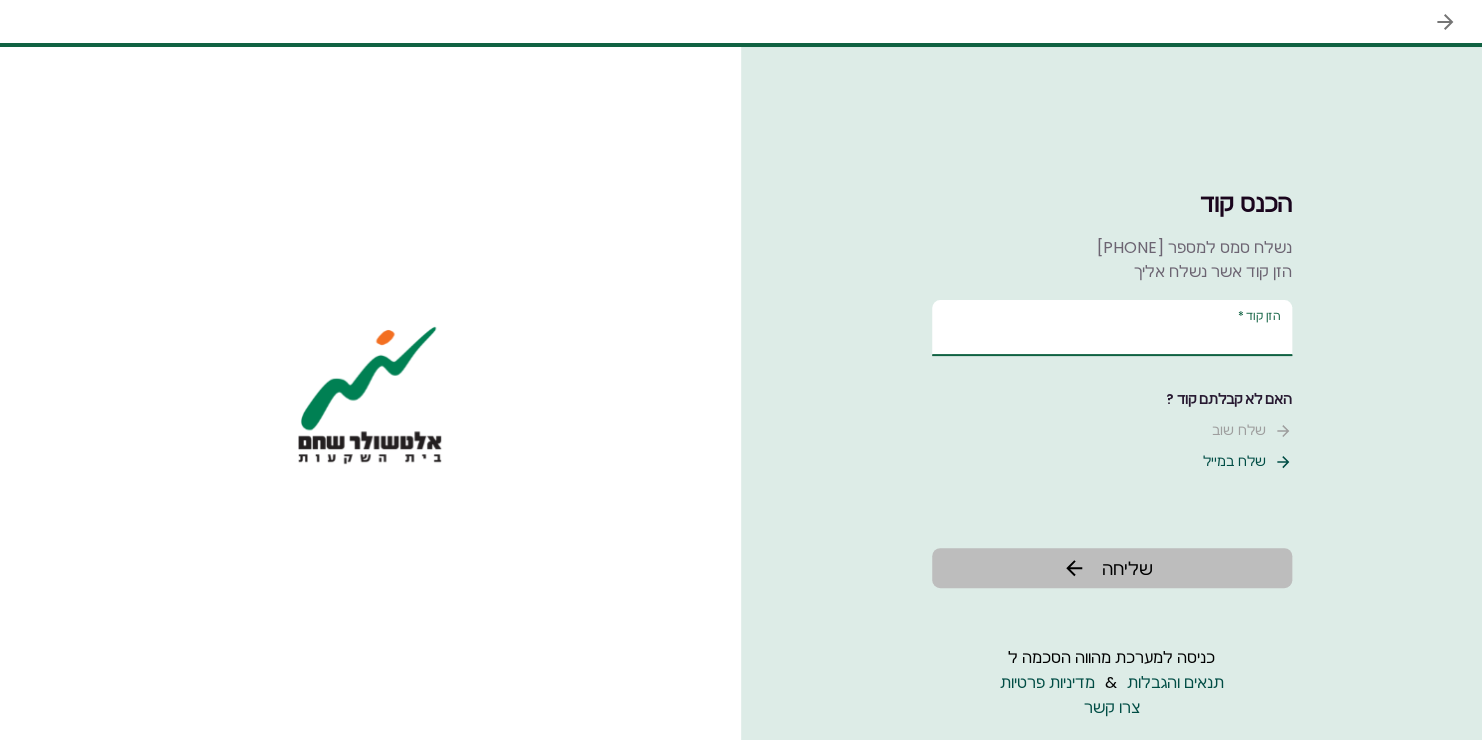 type on "******" 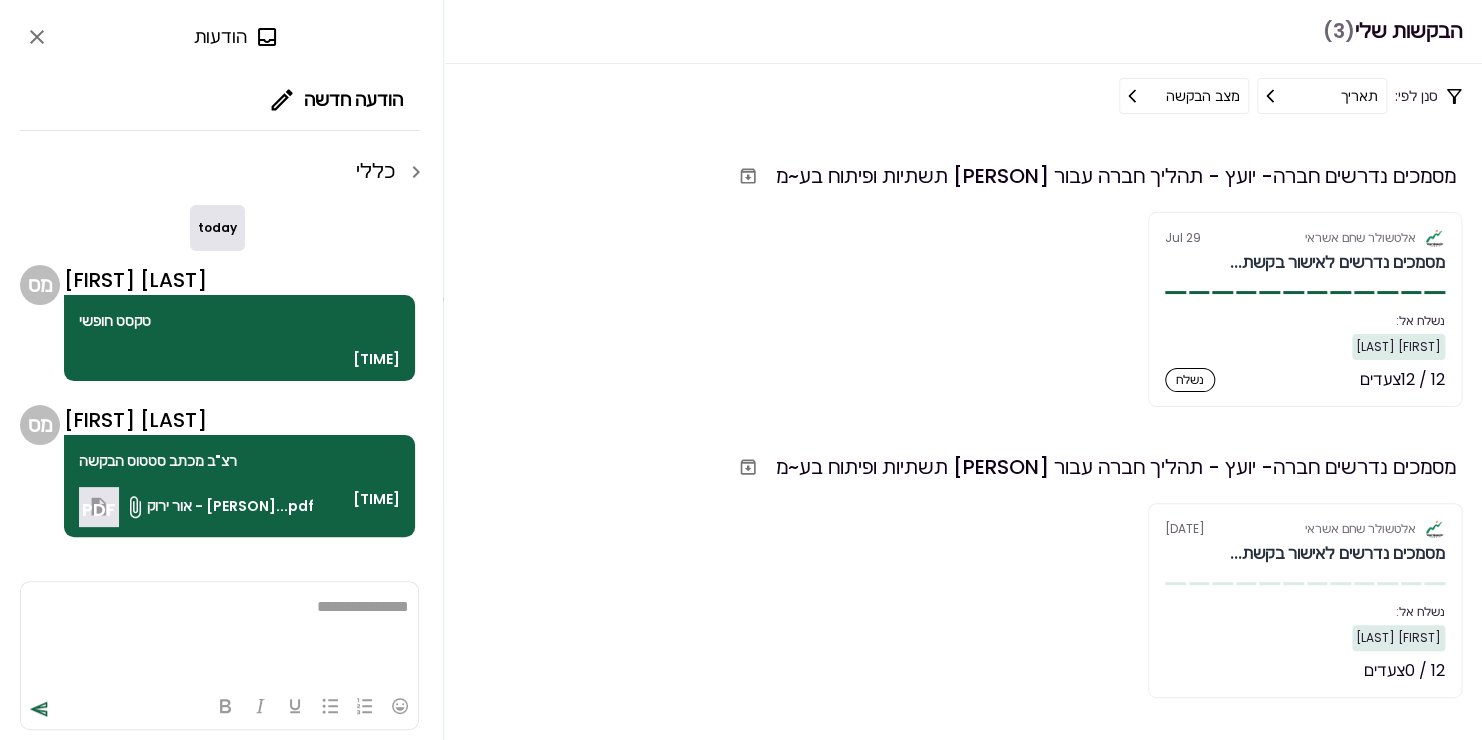 scroll, scrollTop: 0, scrollLeft: 0, axis: both 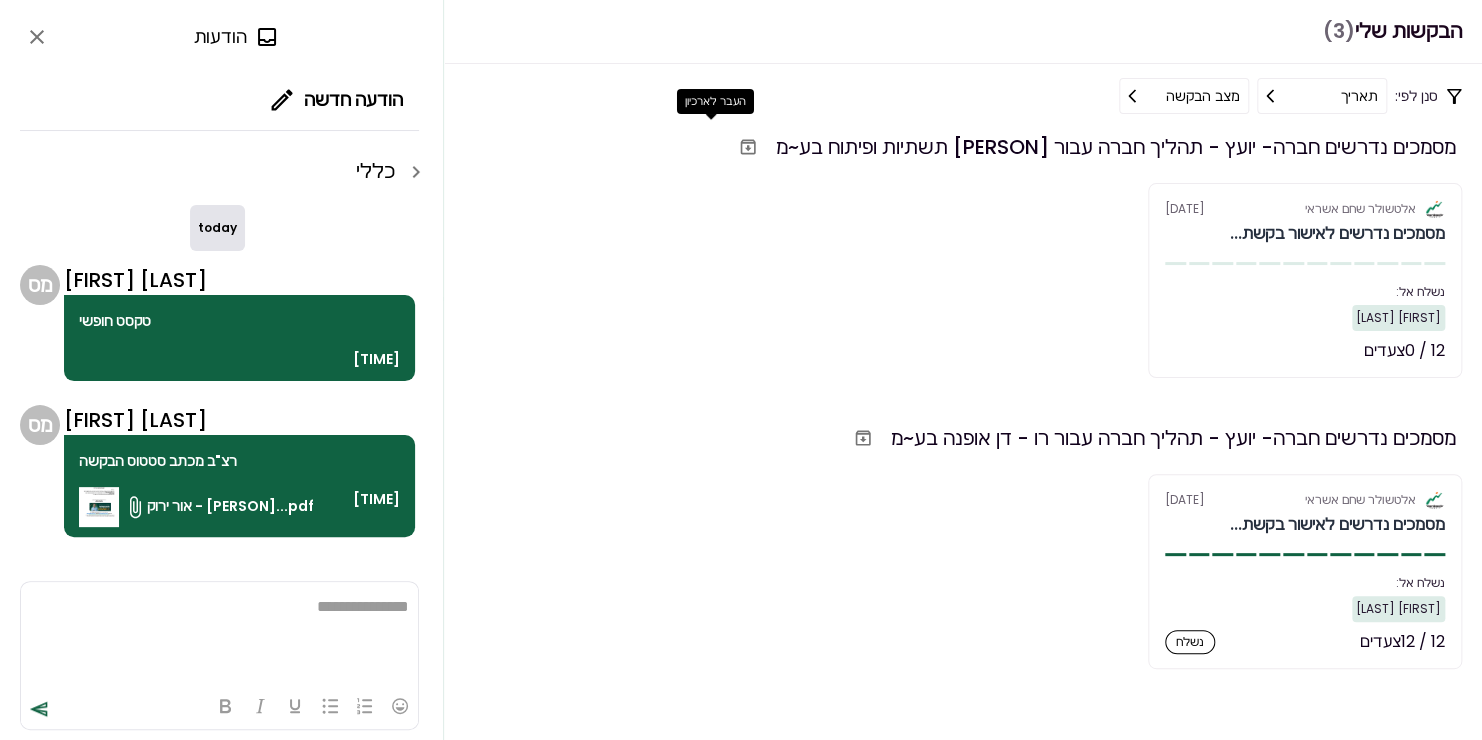 click 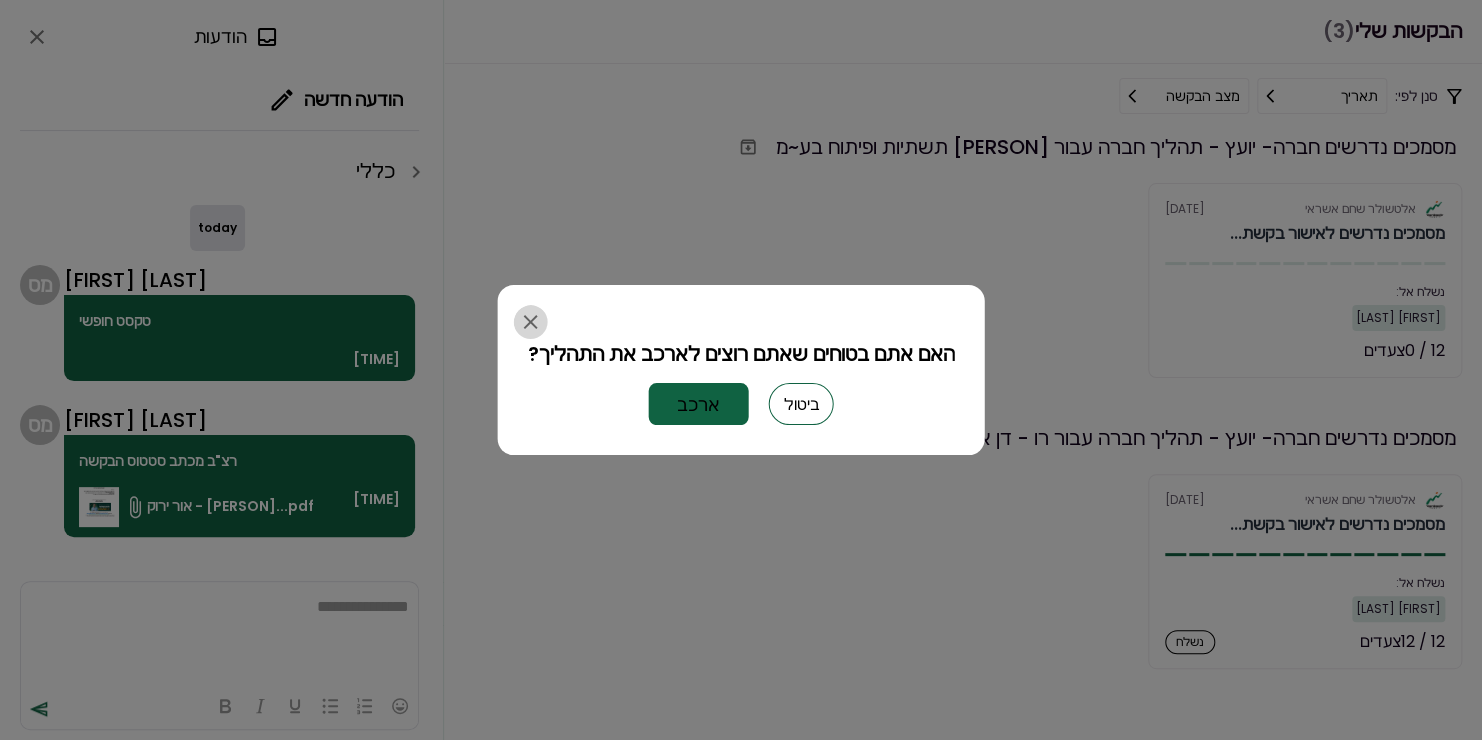 click 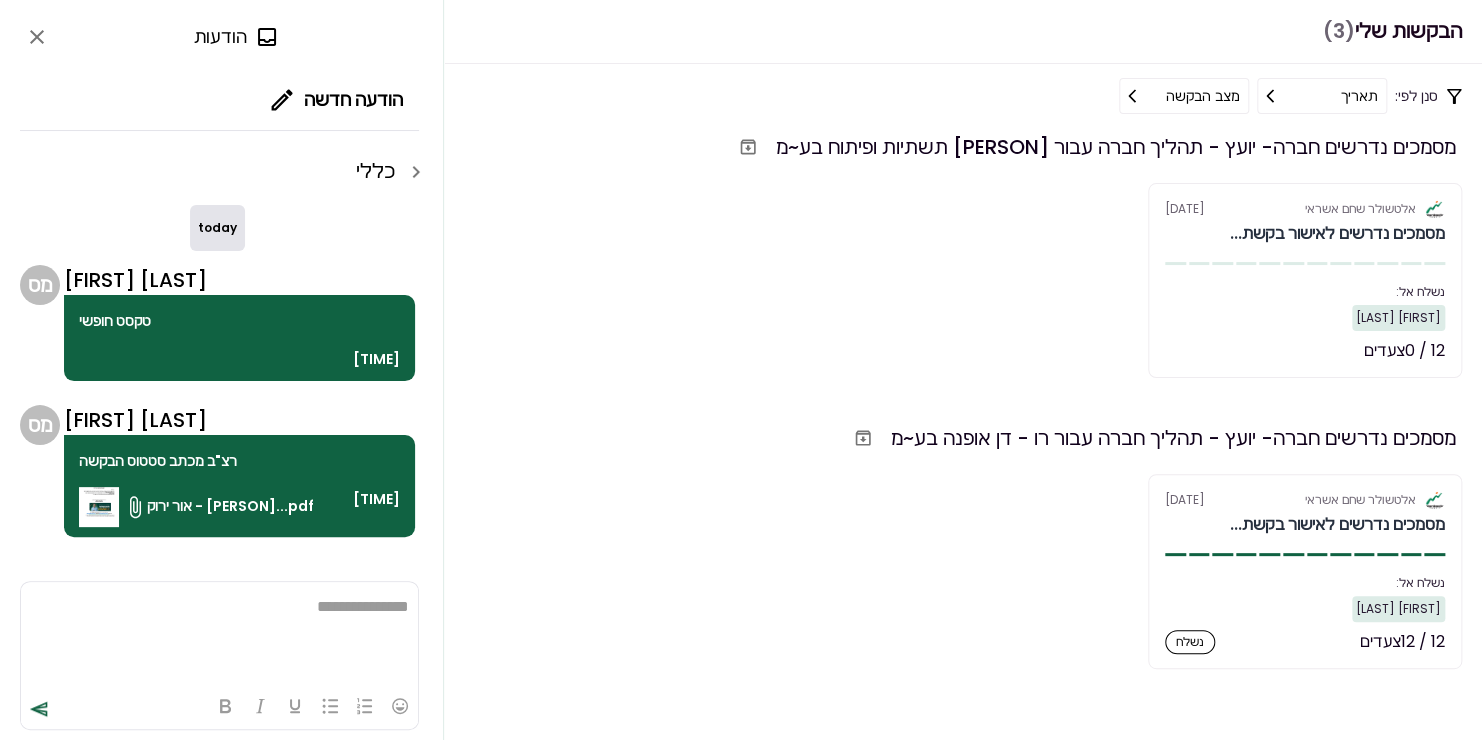 click on "רצ"ב מכתב סטטוס הבקשה אור ירוק - [PERSON]...pdf [TIME]" at bounding box center (239, 486) 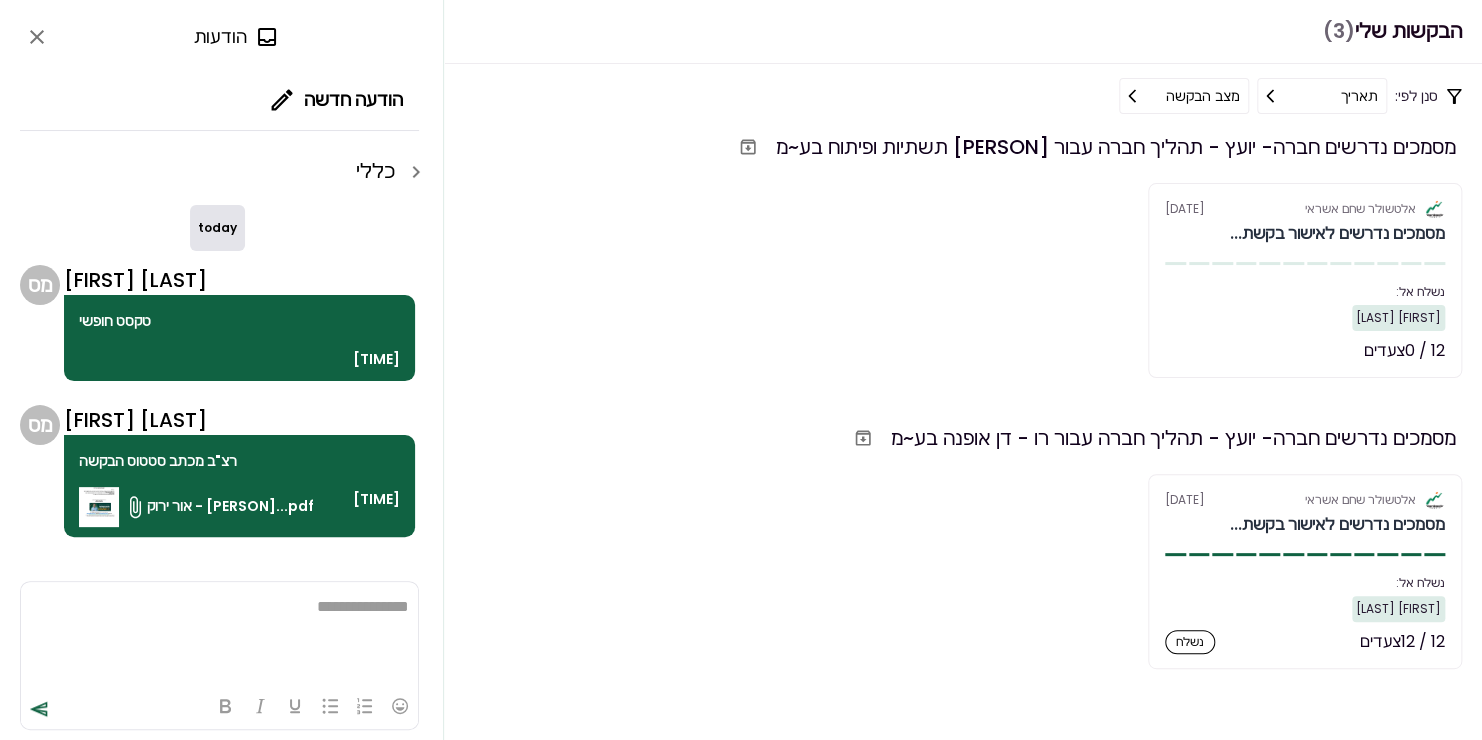 click at bounding box center (99, 507) 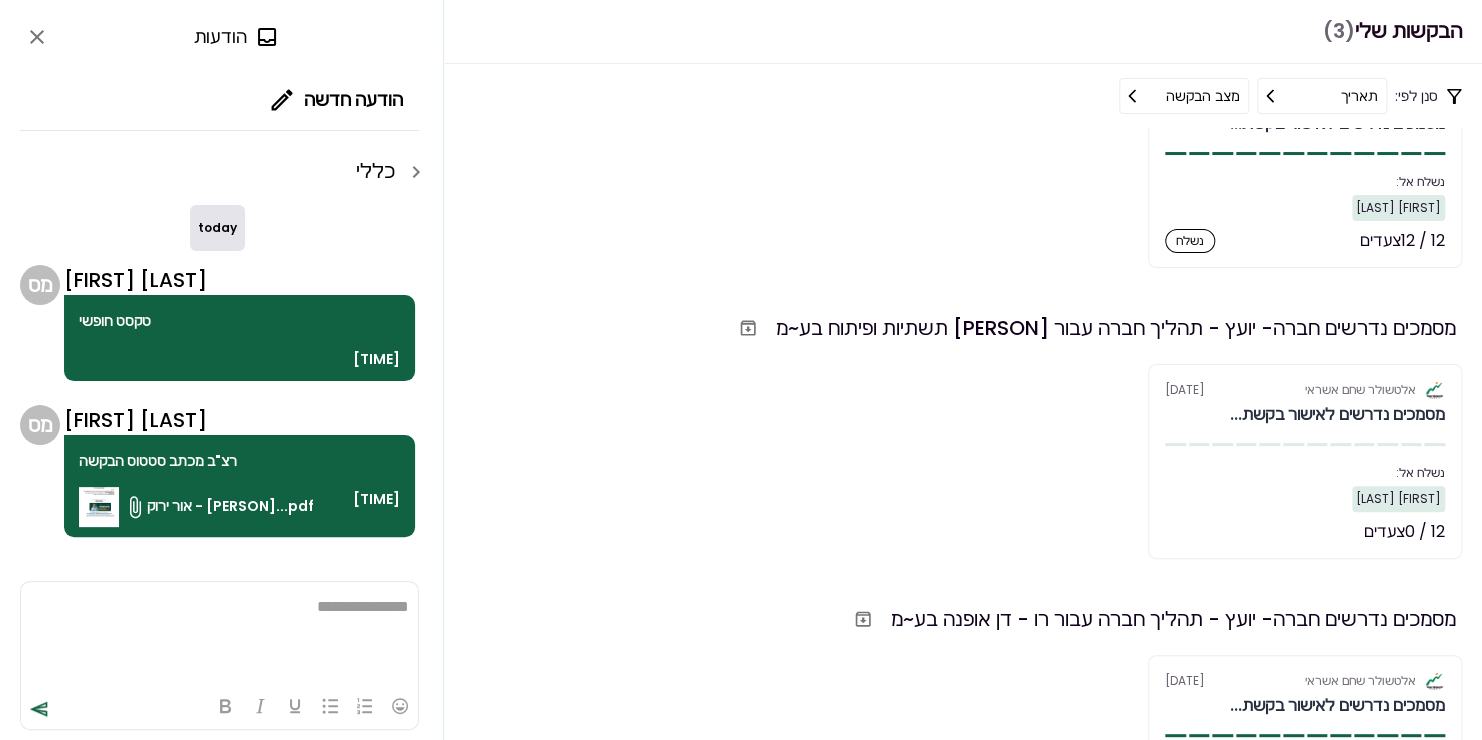 scroll, scrollTop: 0, scrollLeft: 0, axis: both 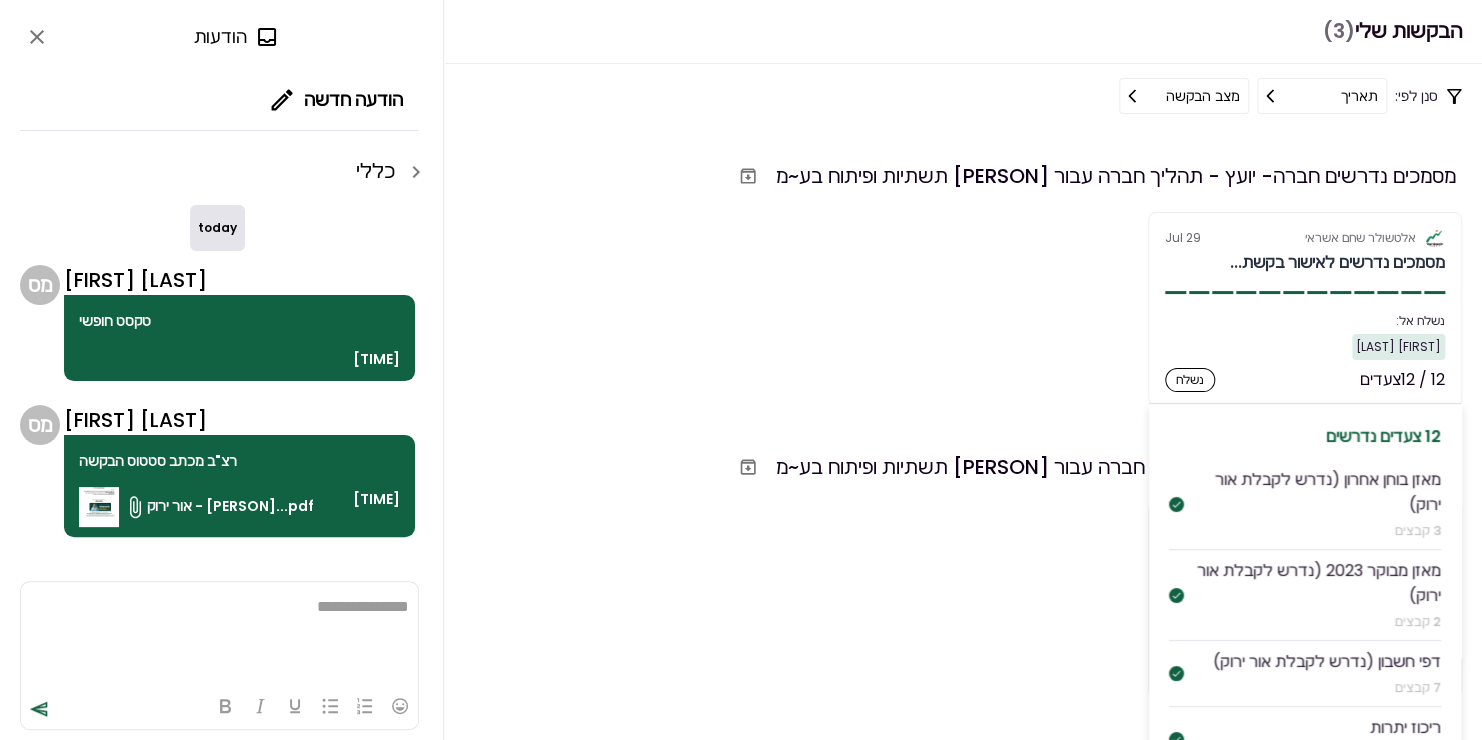 click on "נשלח אל:" at bounding box center [1305, 321] 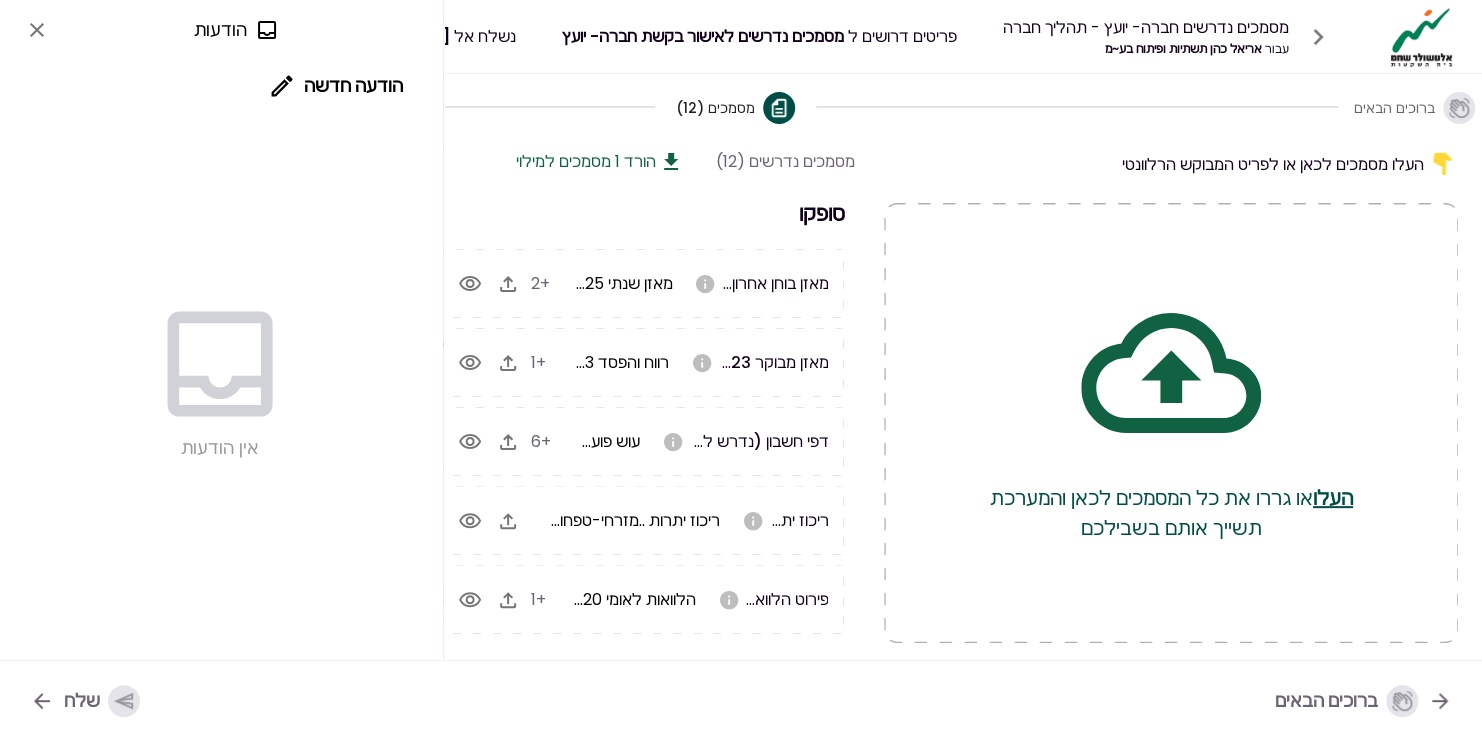 click 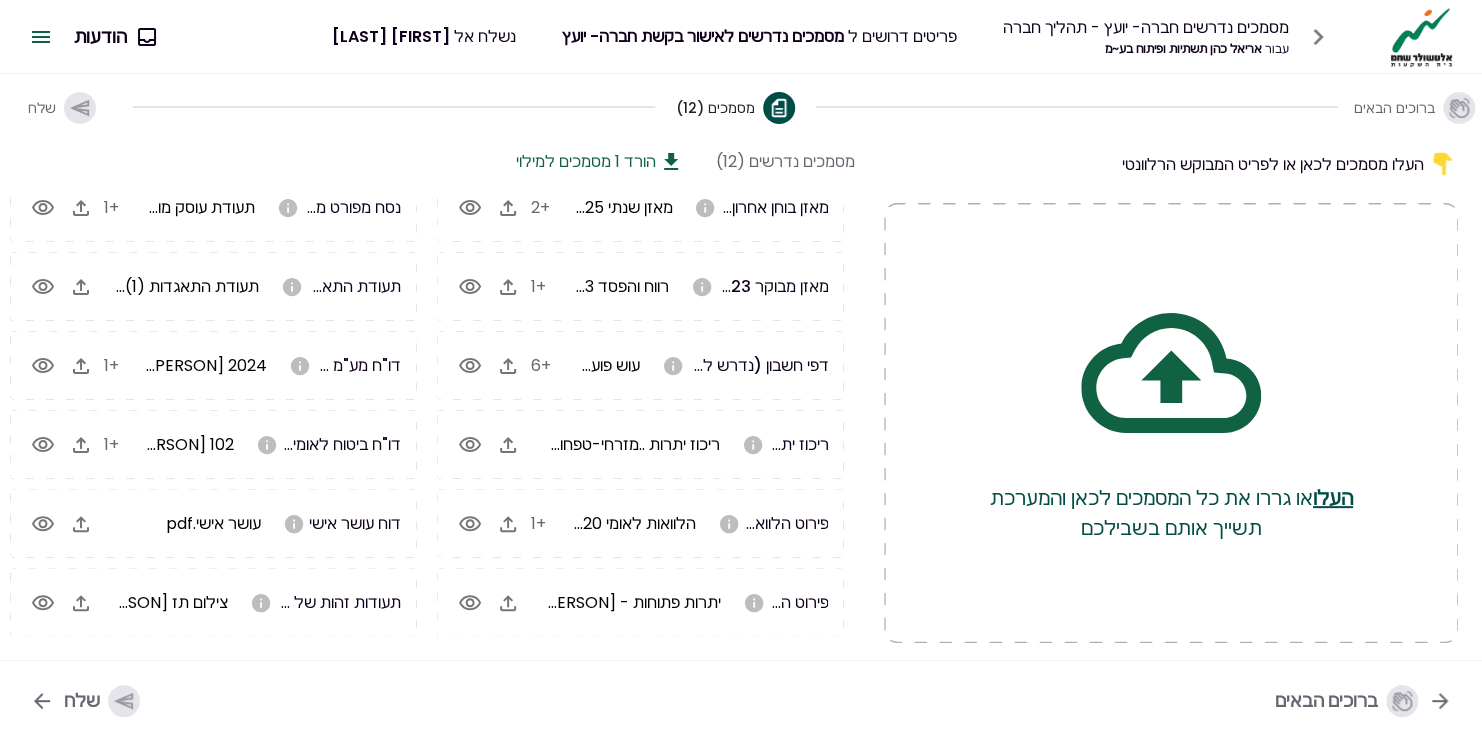scroll, scrollTop: 0, scrollLeft: 0, axis: both 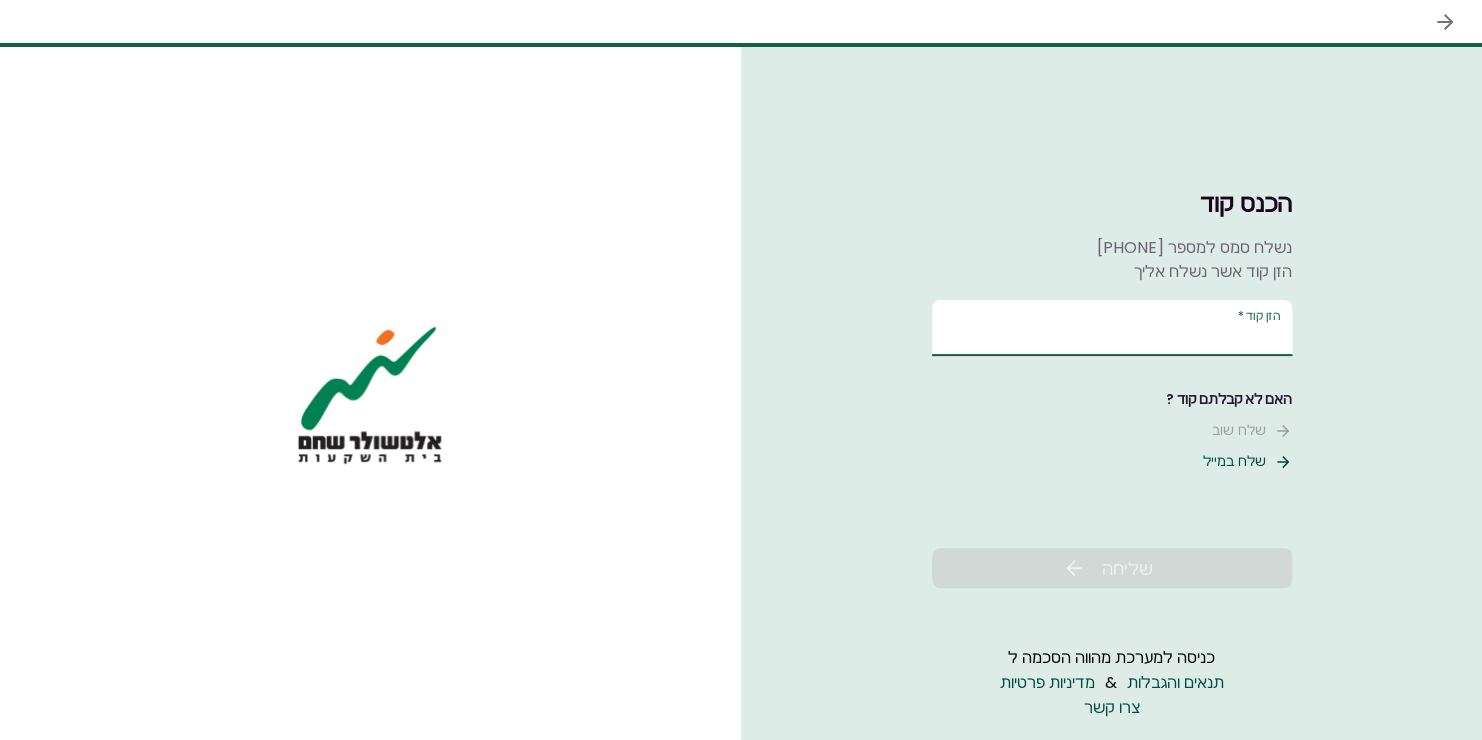 click on "הזן קוד   *" at bounding box center (1112, 328) 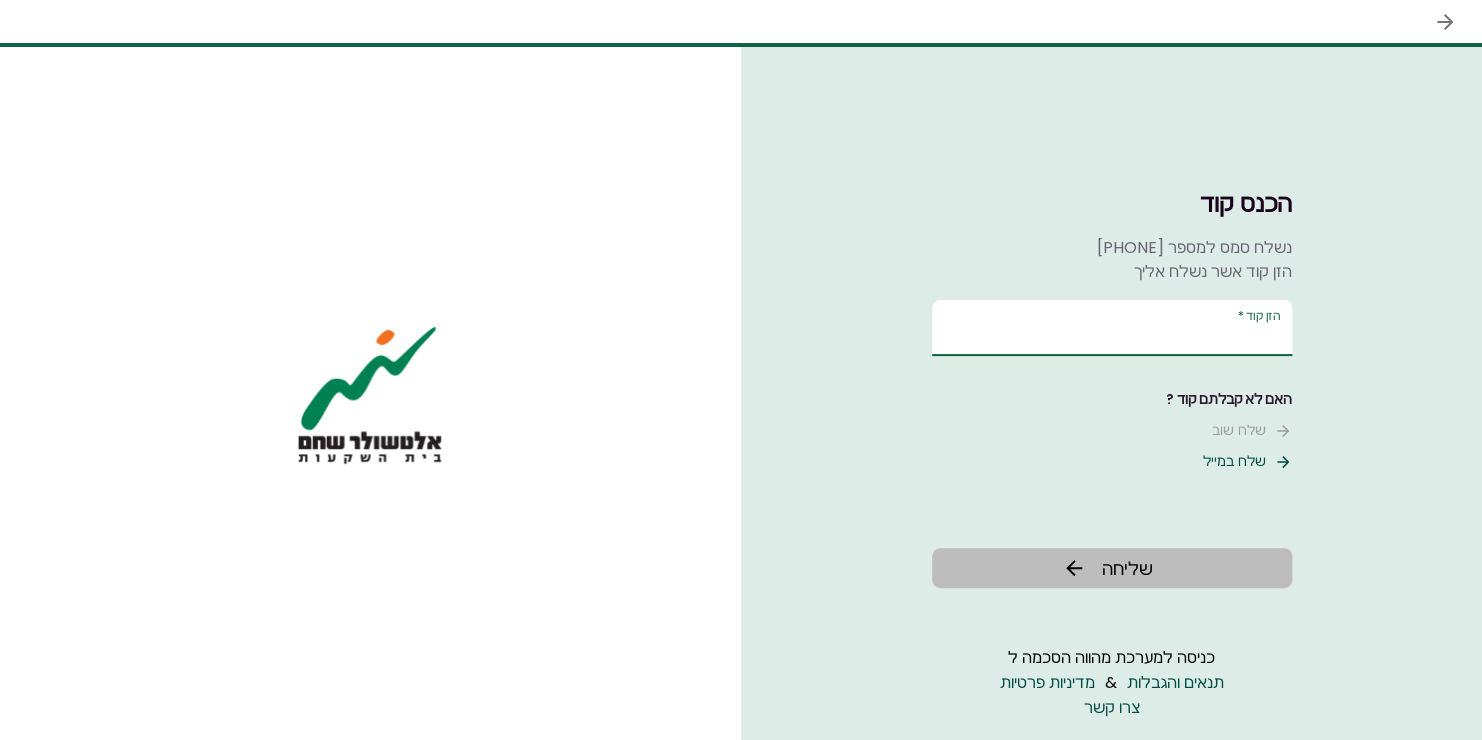 type on "******" 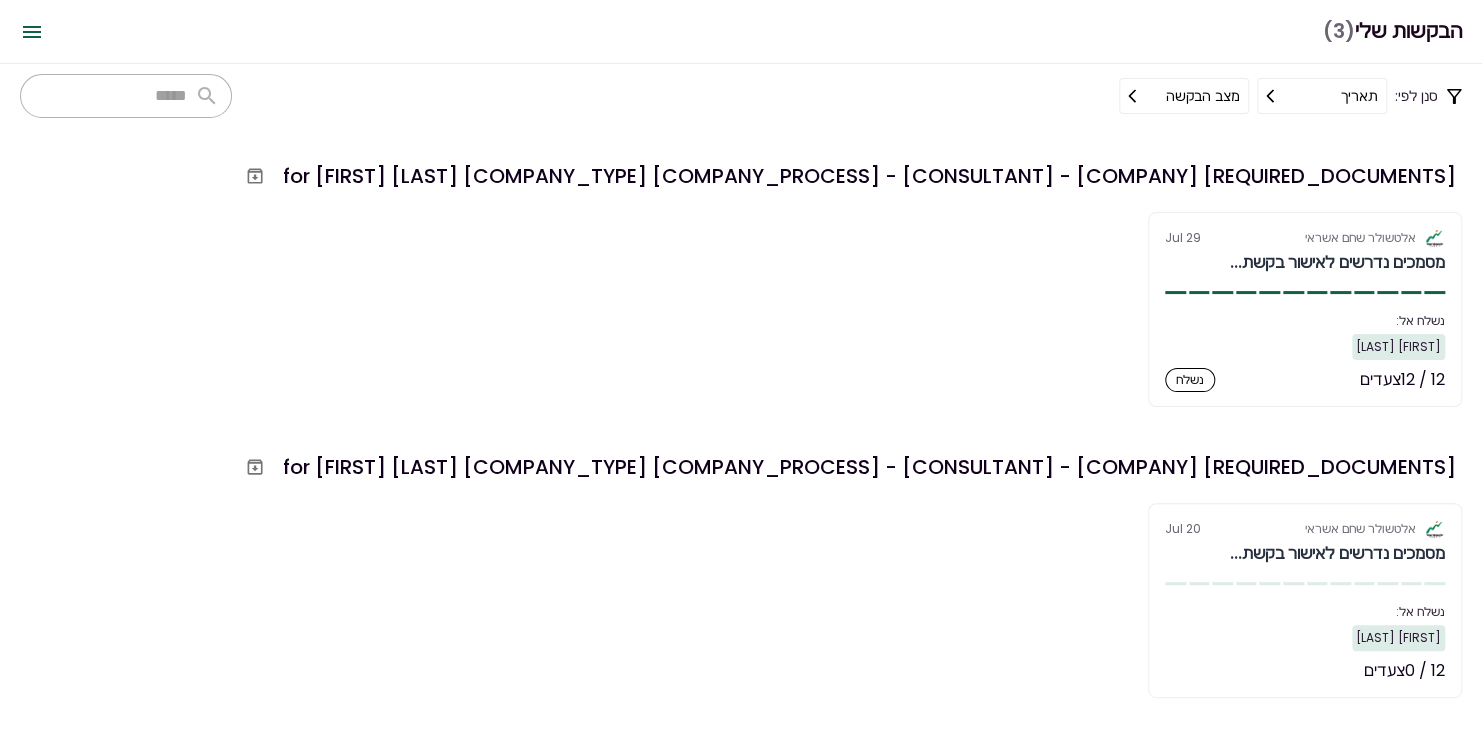 click 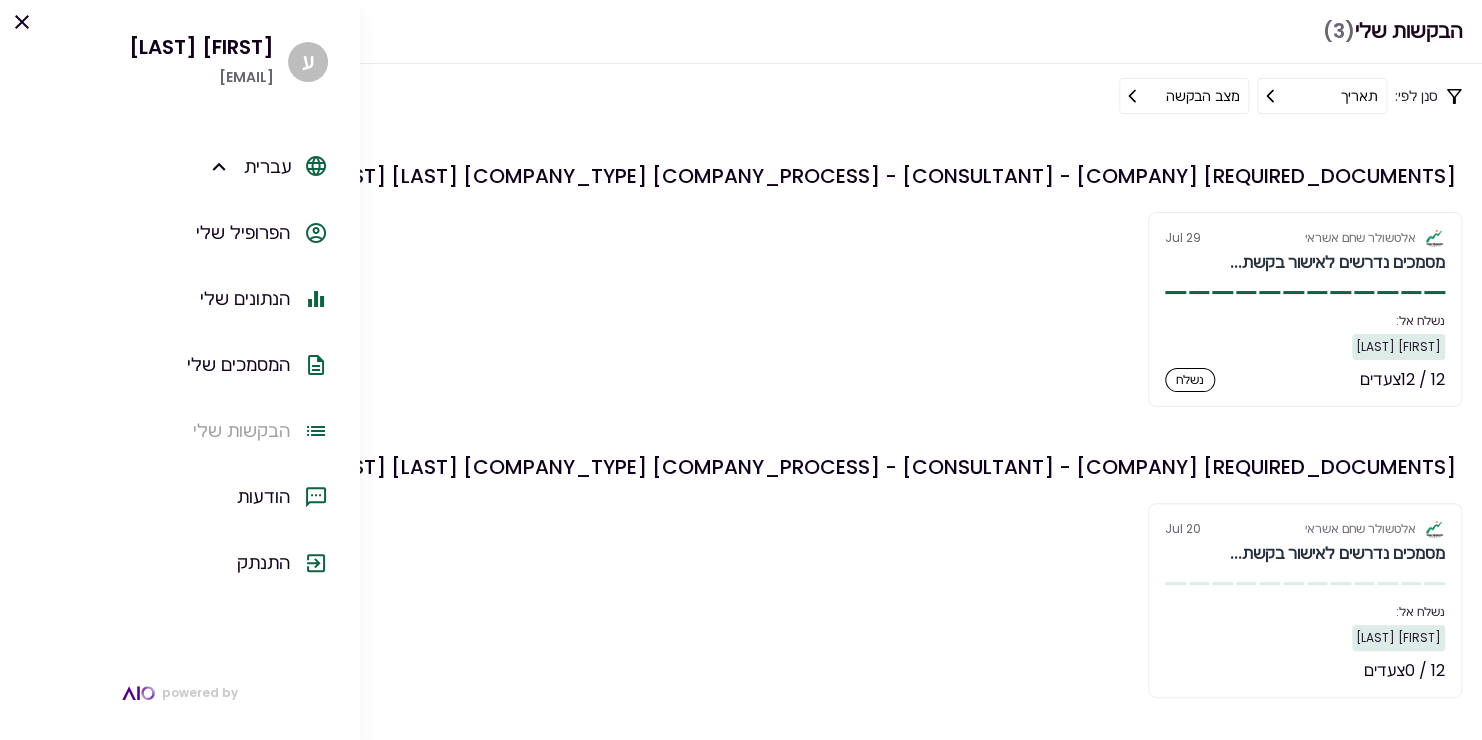 click on "הבקשות שלי" at bounding box center (241, 431) 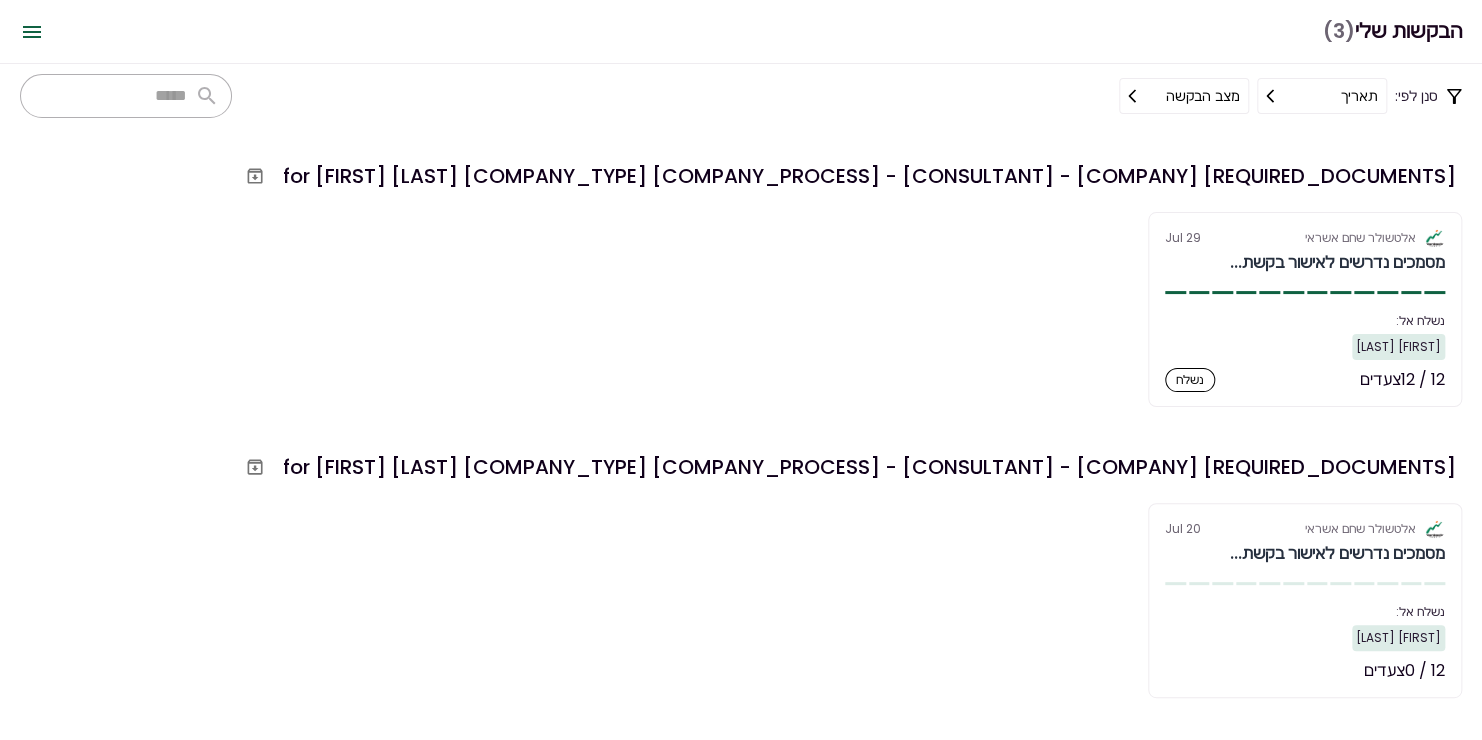 click at bounding box center [32, 32] 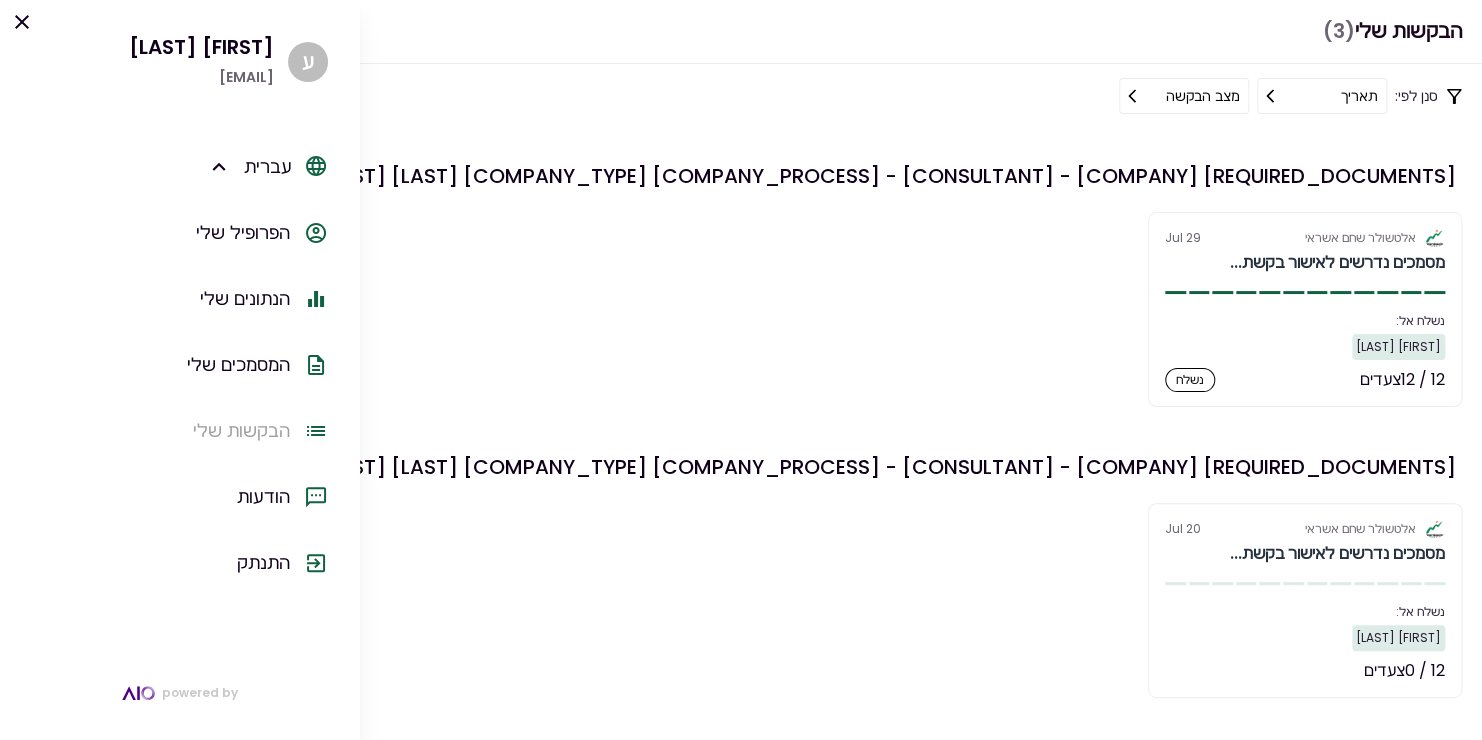 click on "הודעות" at bounding box center (180, 497) 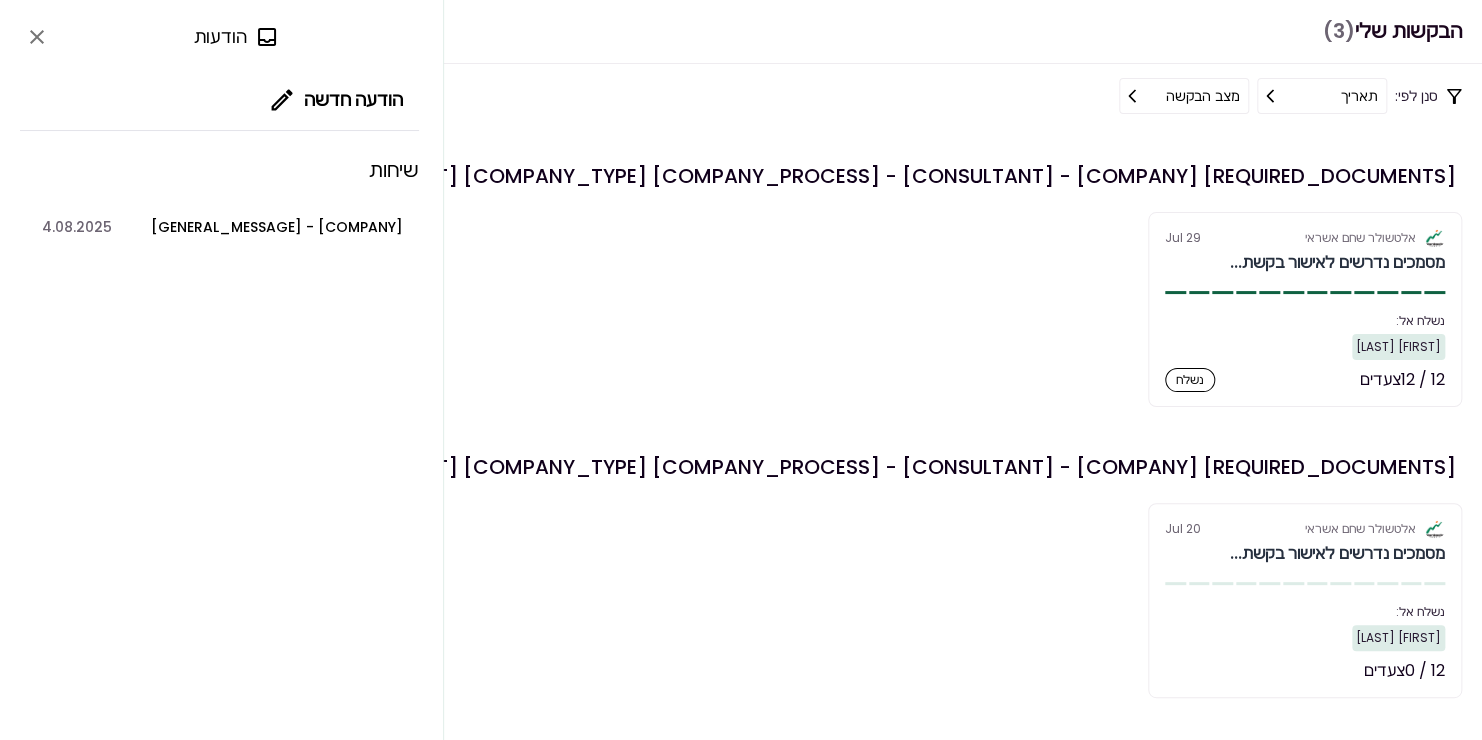 click on "[PERSON] תשתיות ופיתוח בע~מ - הודעה כללית" at bounding box center (277, 227) 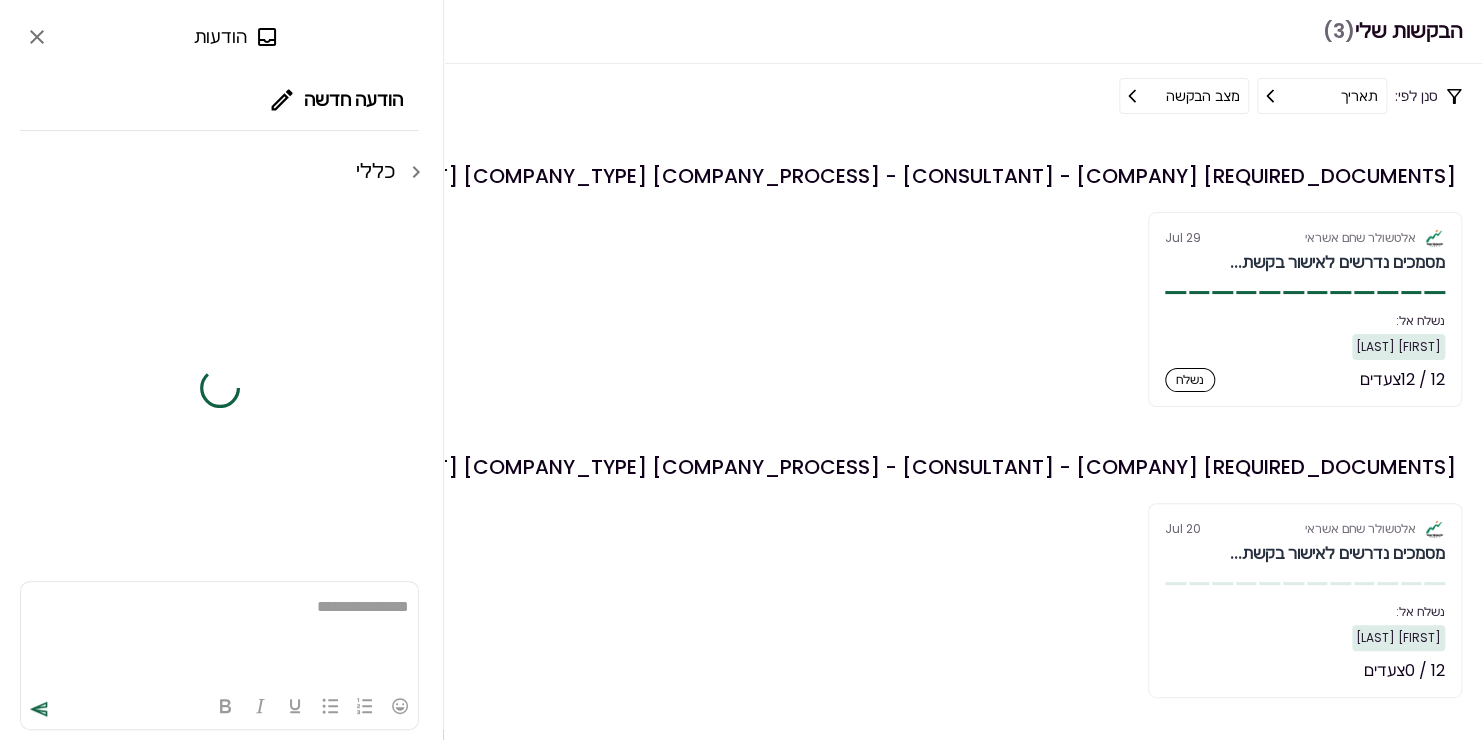 scroll, scrollTop: 0, scrollLeft: 0, axis: both 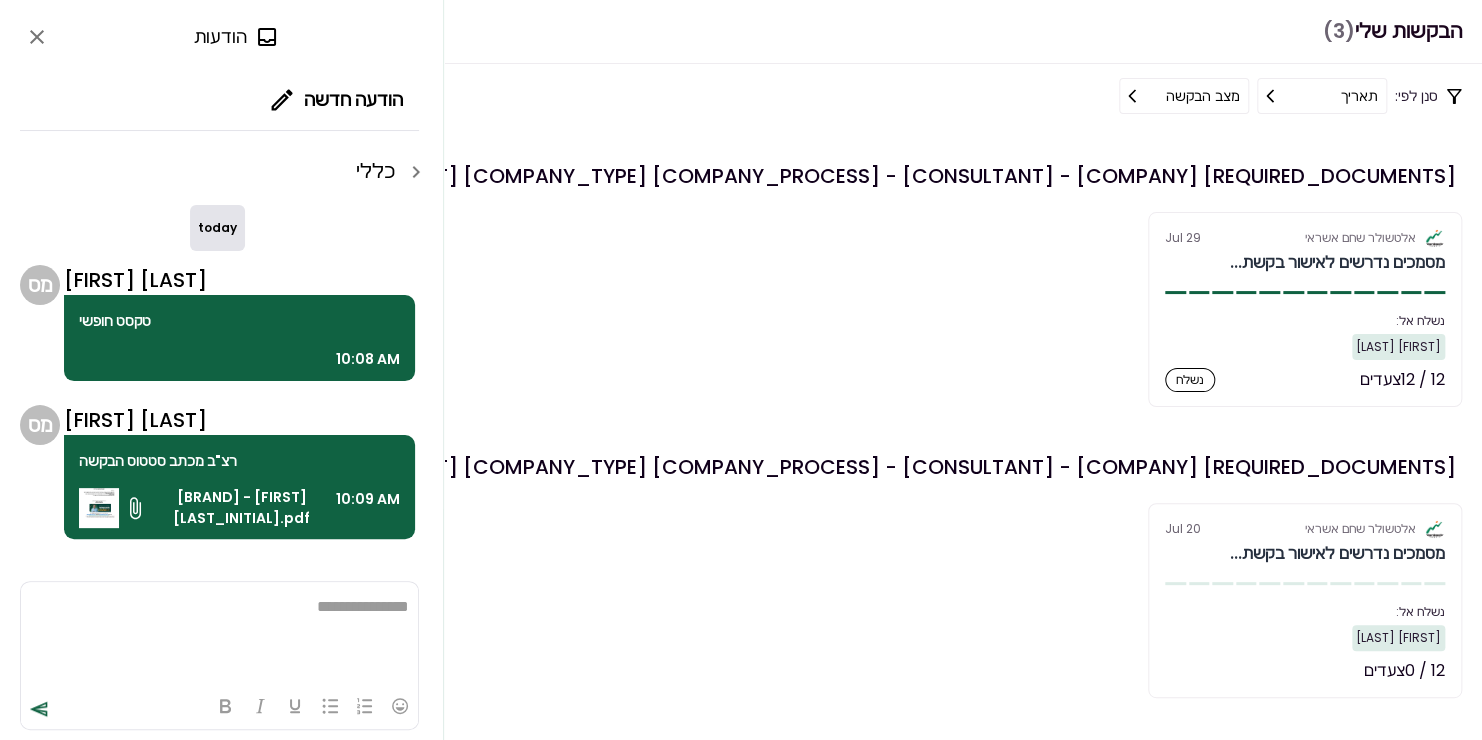 click 